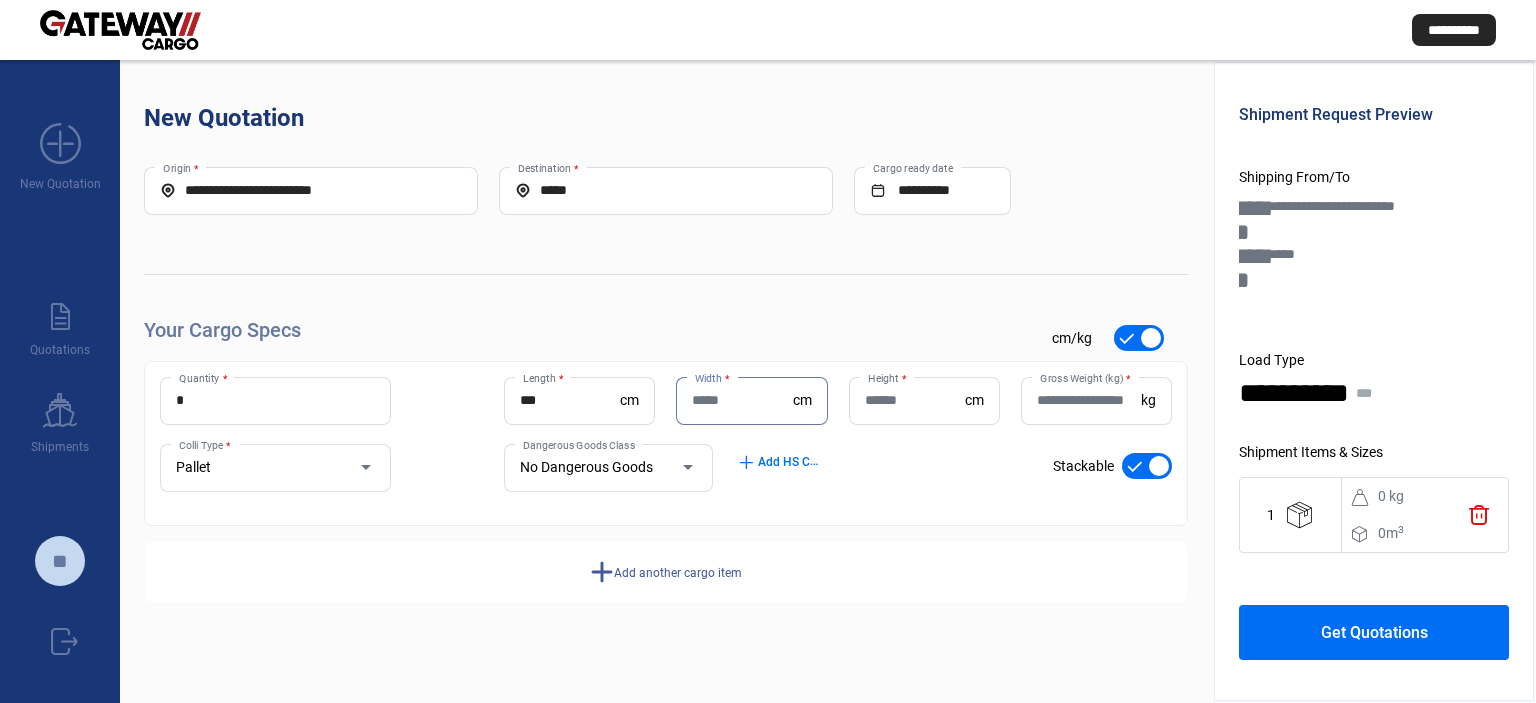 scroll, scrollTop: 0, scrollLeft: 0, axis: both 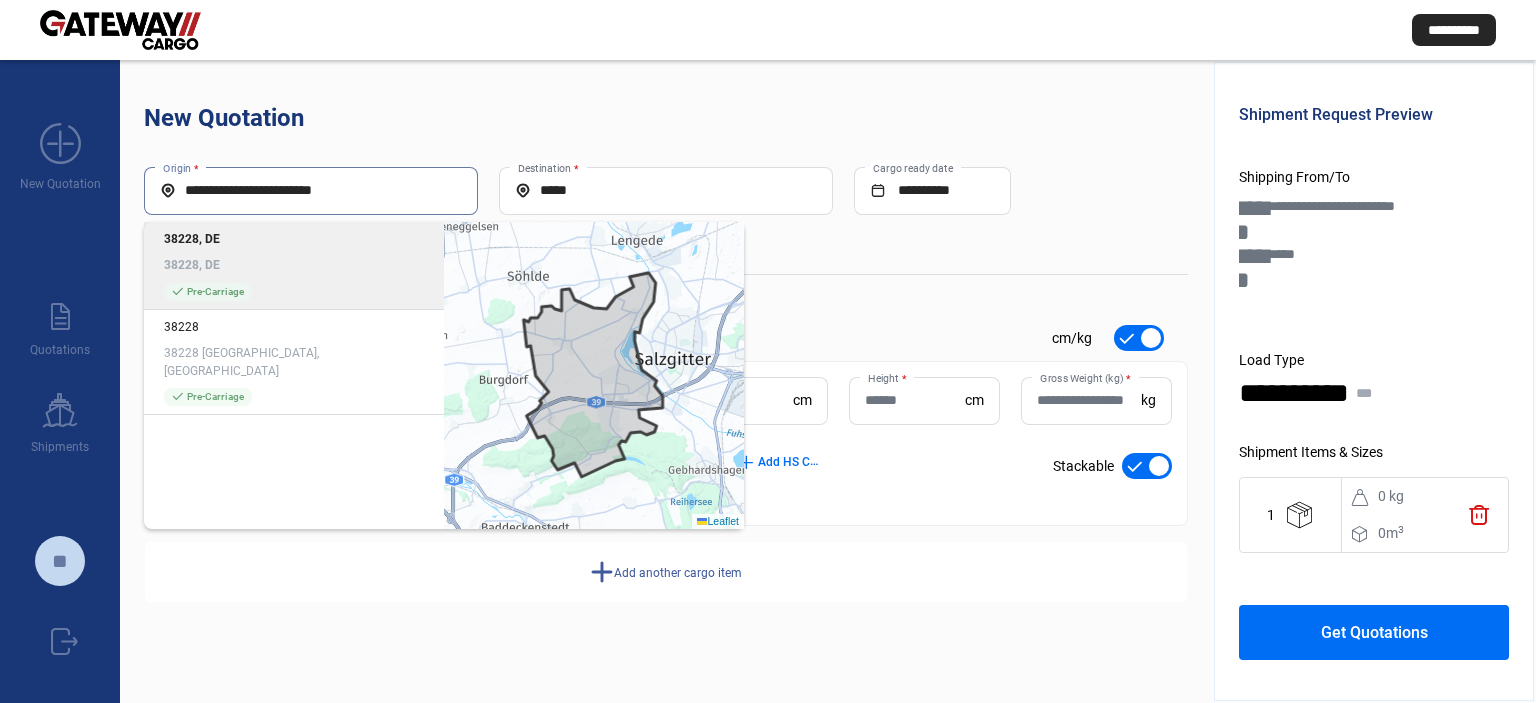 drag, startPoint x: 388, startPoint y: 183, endPoint x: 0, endPoint y: 258, distance: 395.18225 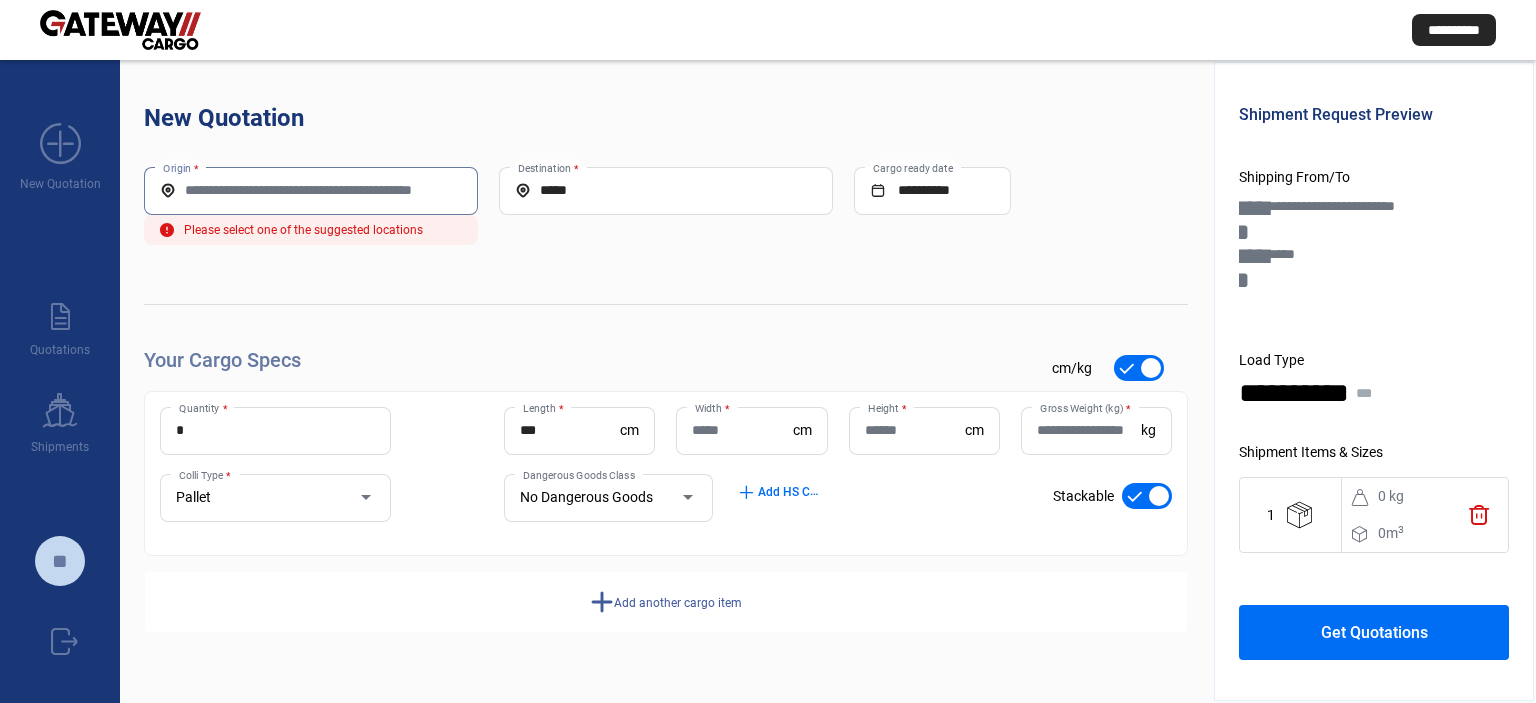 paste on "**********" 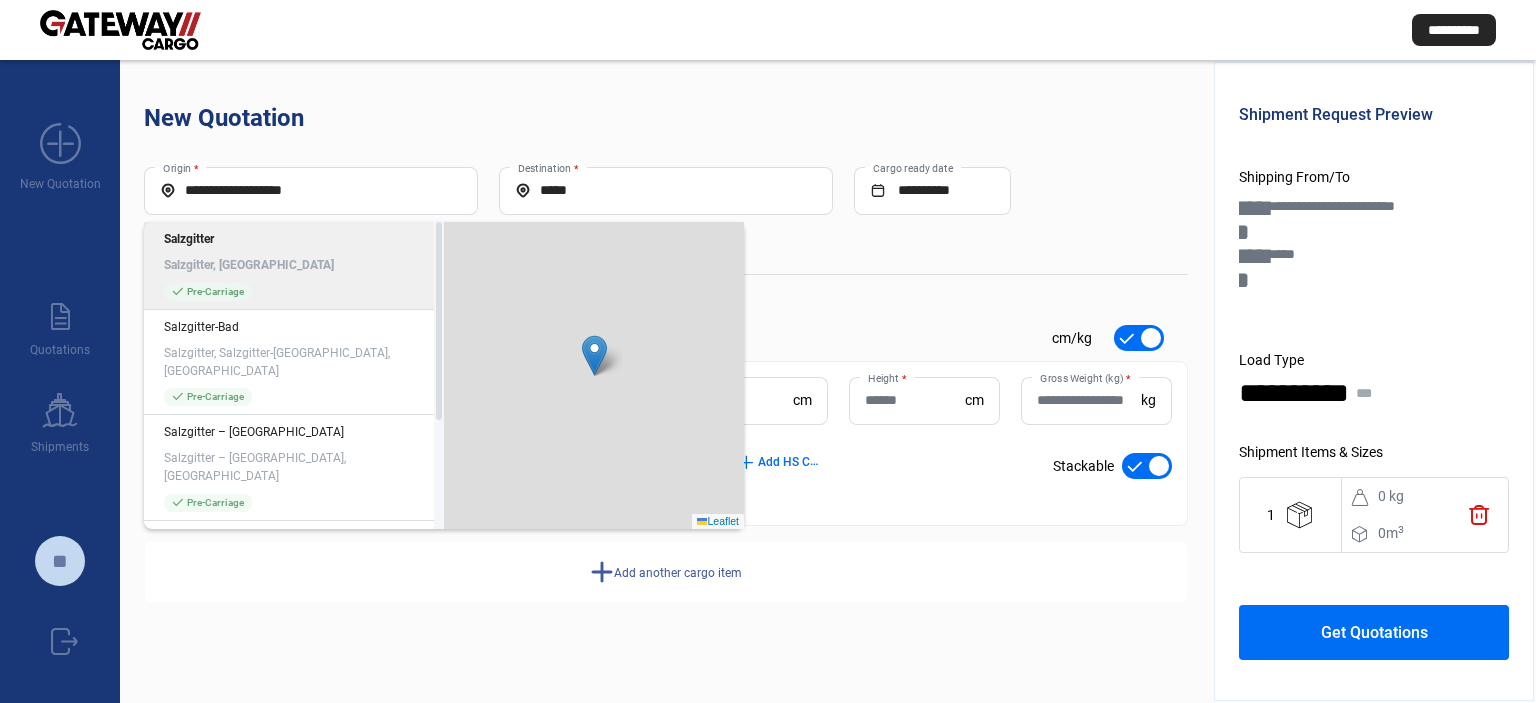 click on "[PERSON_NAME], [GEOGRAPHIC_DATA]" 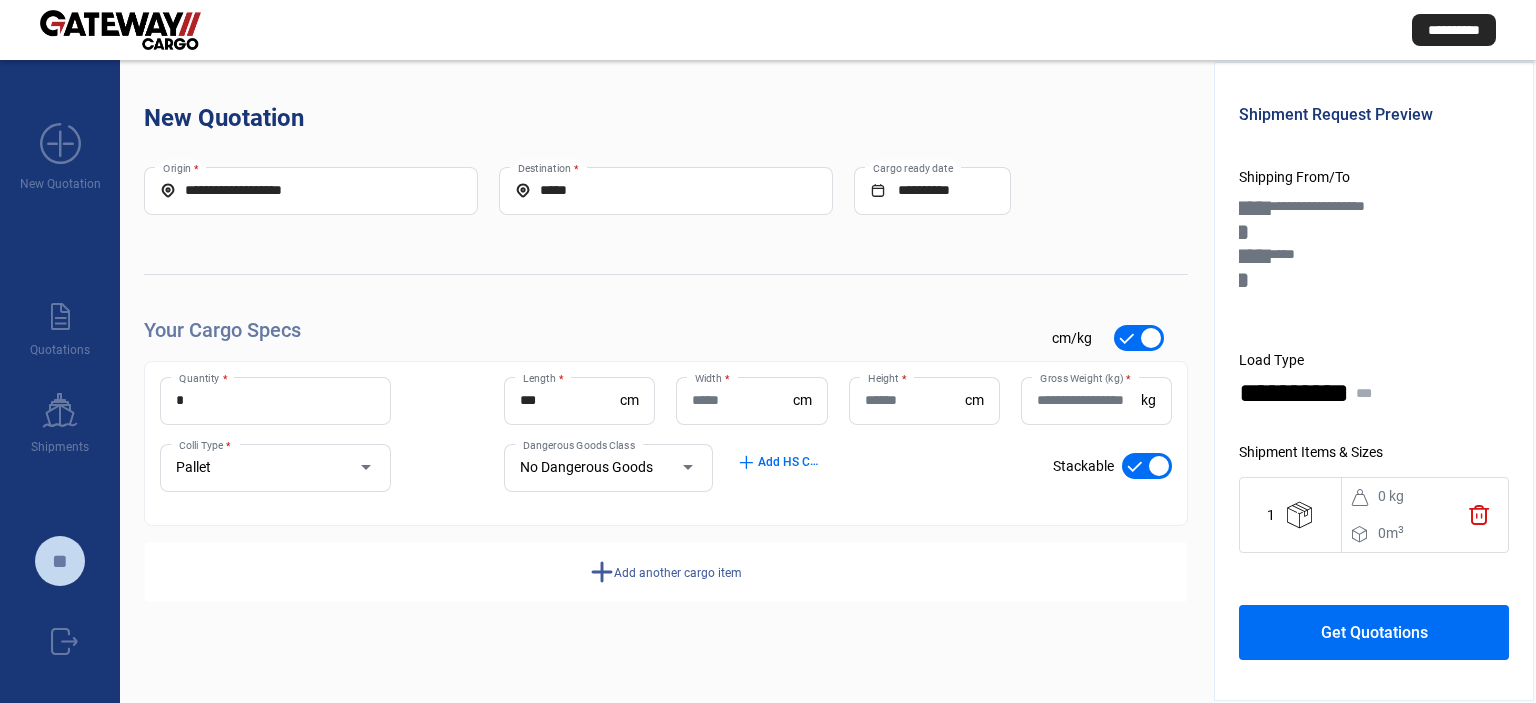 click on "*" at bounding box center (275, 400) 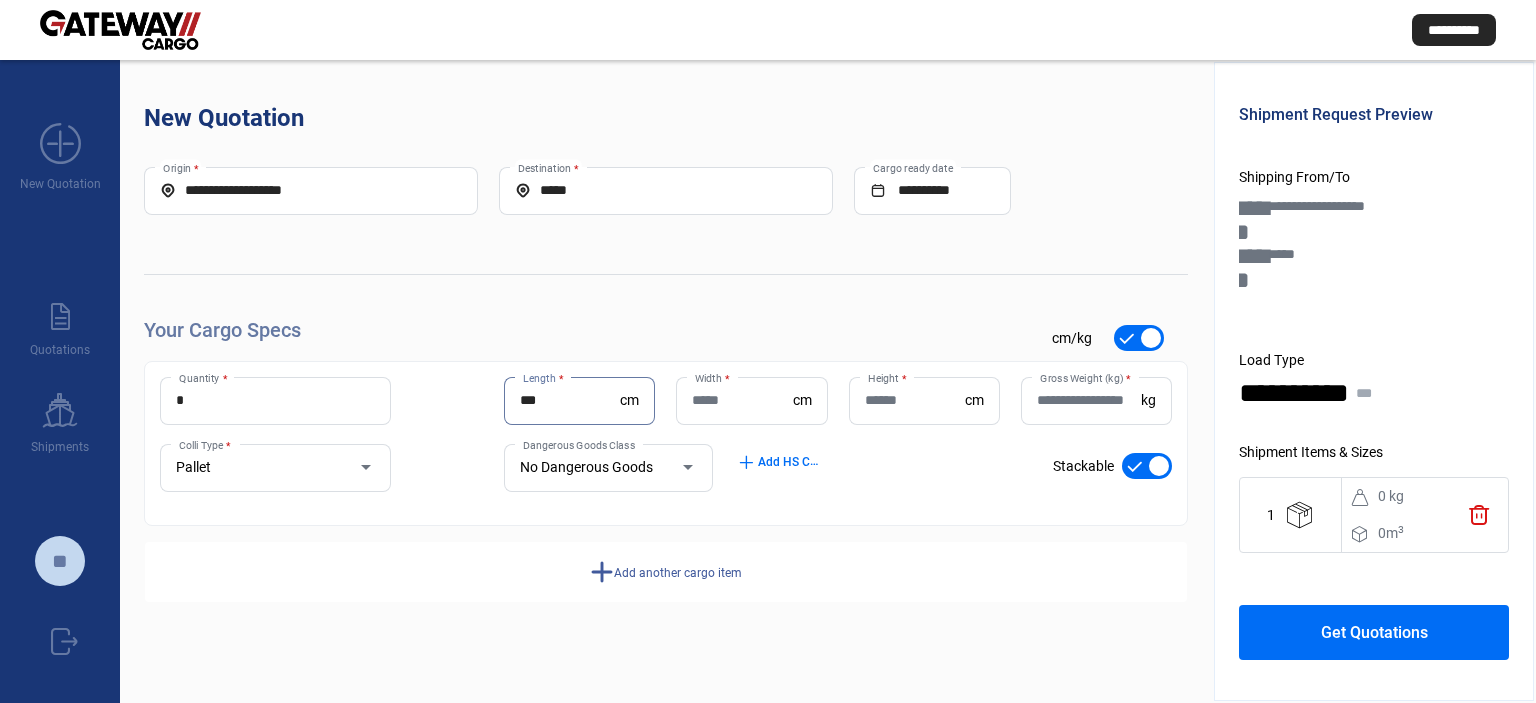 type on "***" 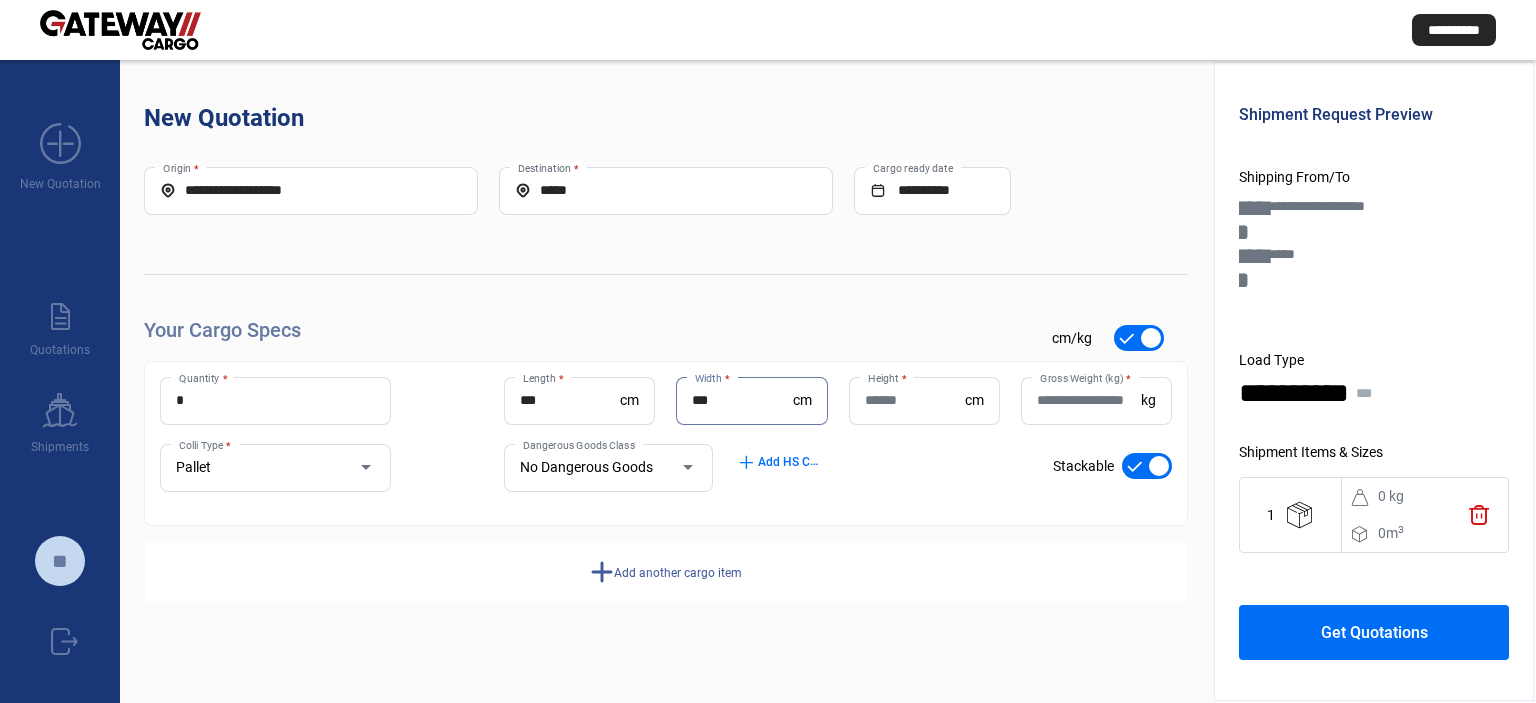 type on "***" 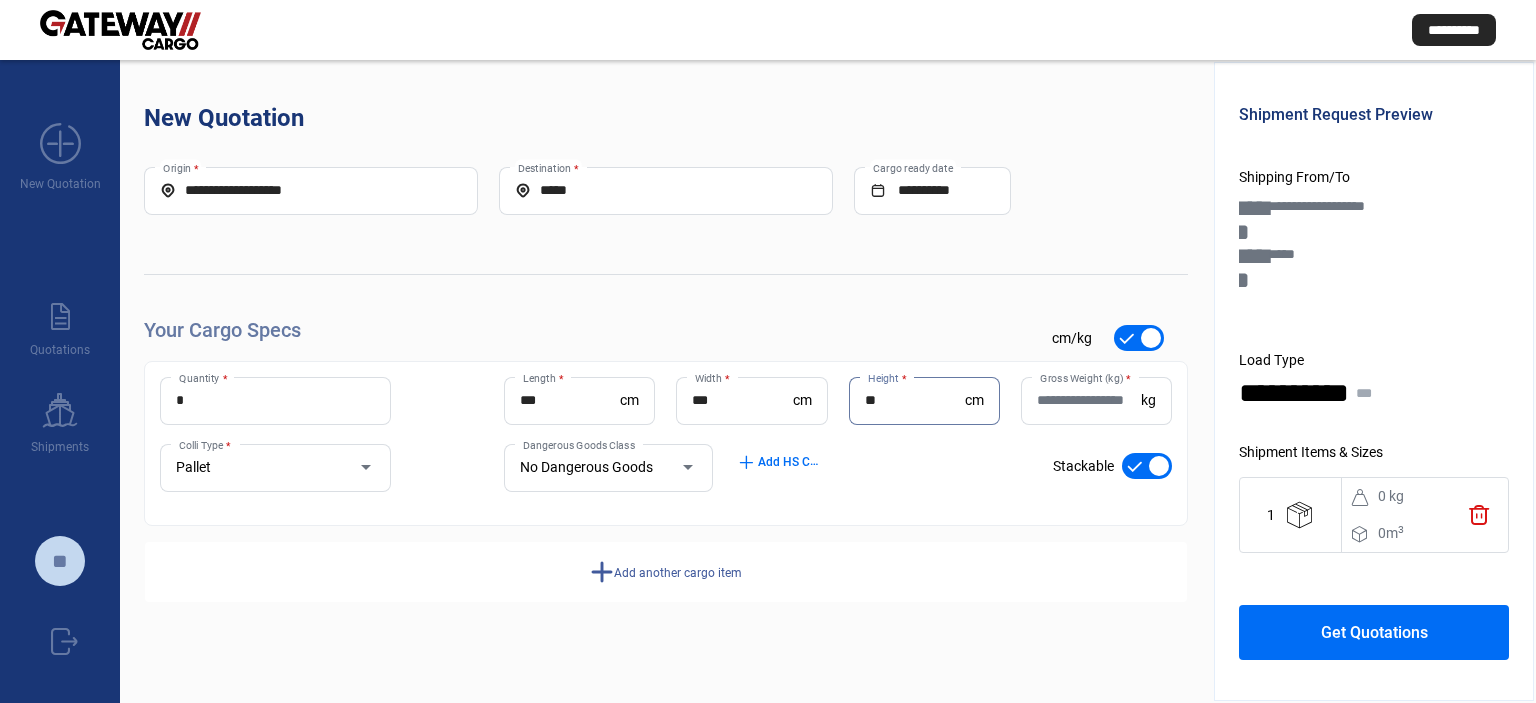 type on "**" 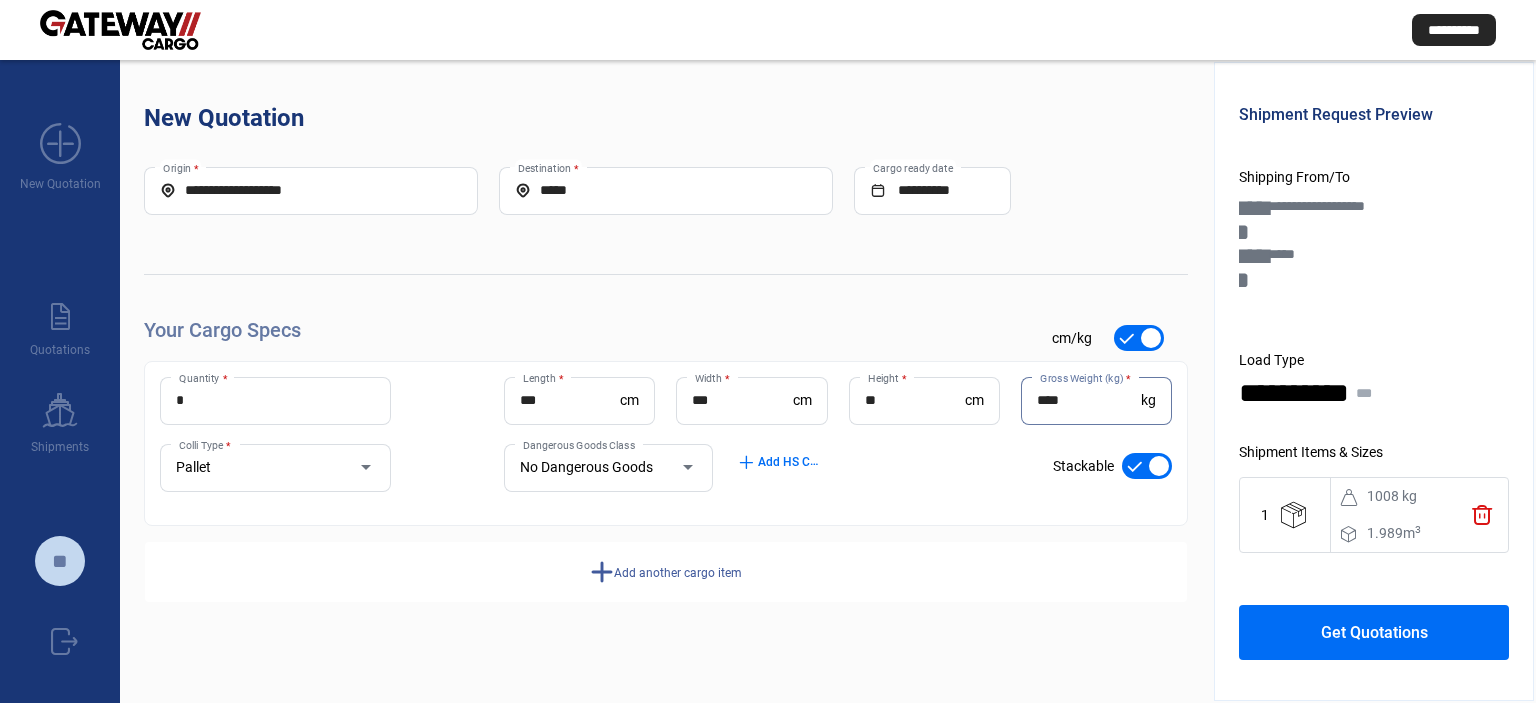 type on "****" 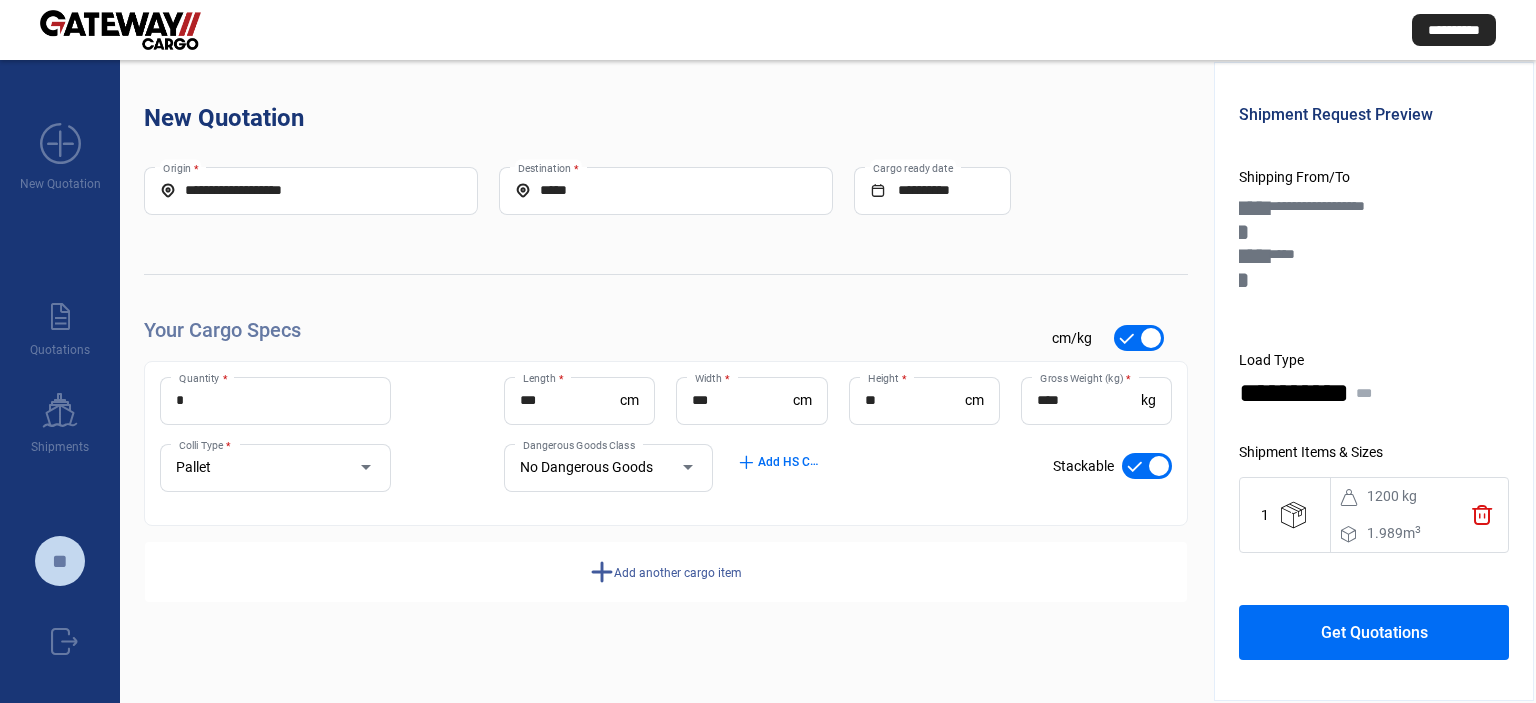 click on "Add another cargo item" 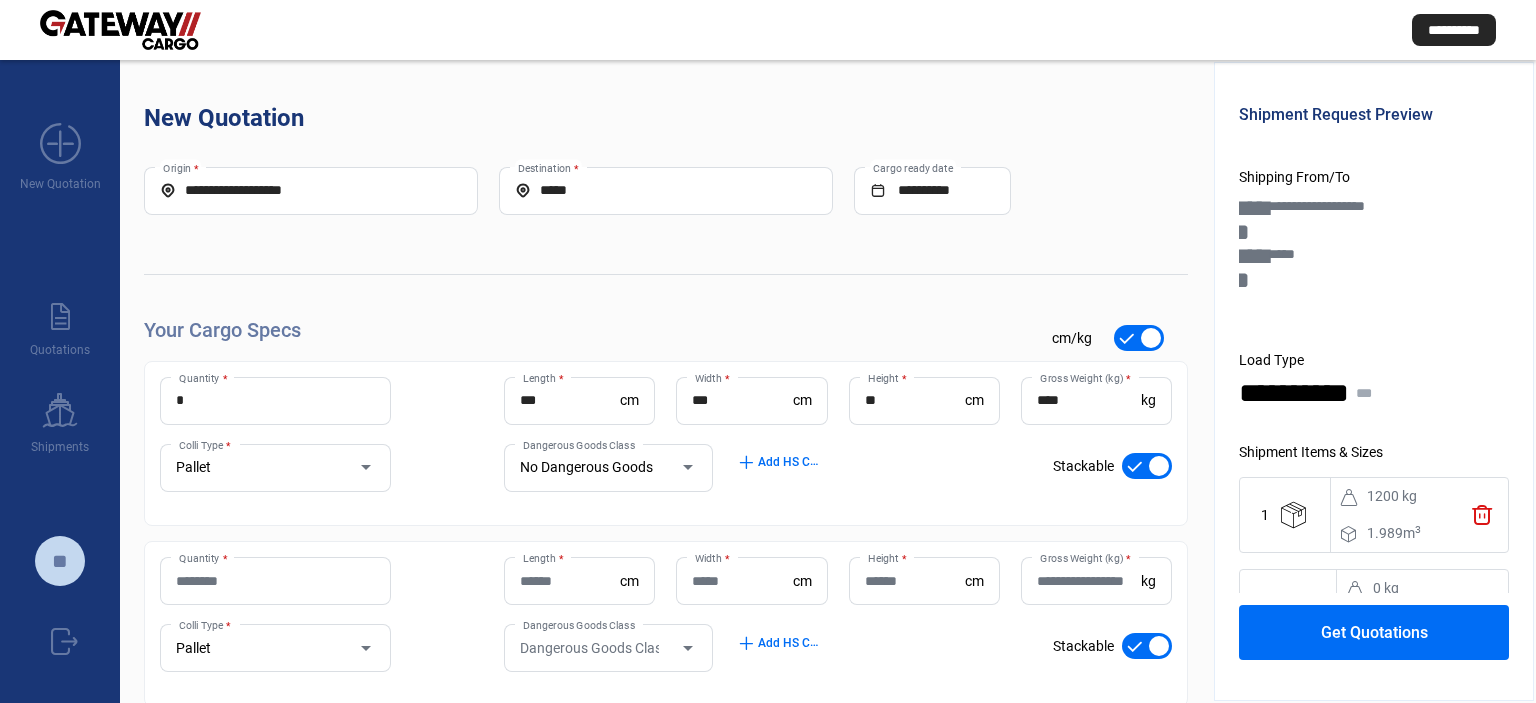 click on "Quantity *" at bounding box center [275, 581] 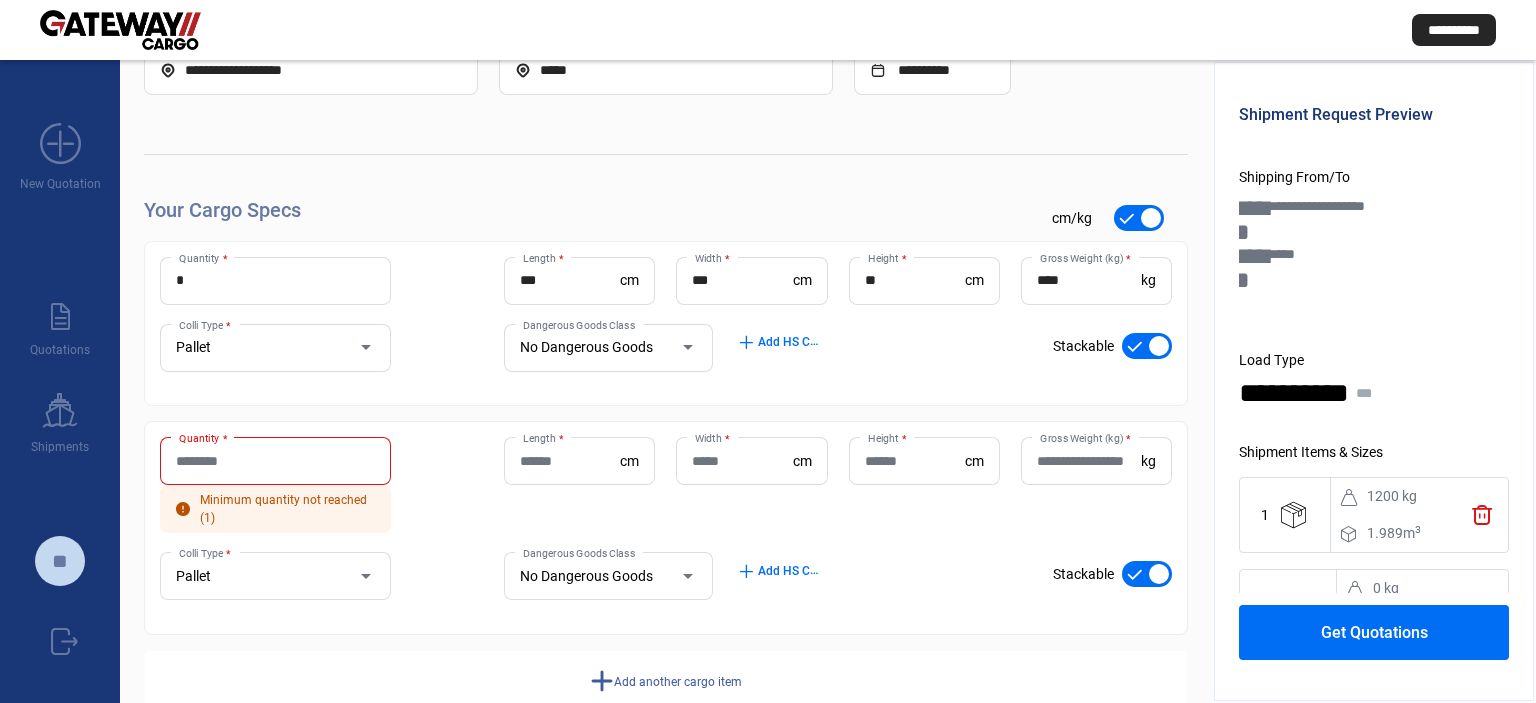 scroll, scrollTop: 121, scrollLeft: 0, axis: vertical 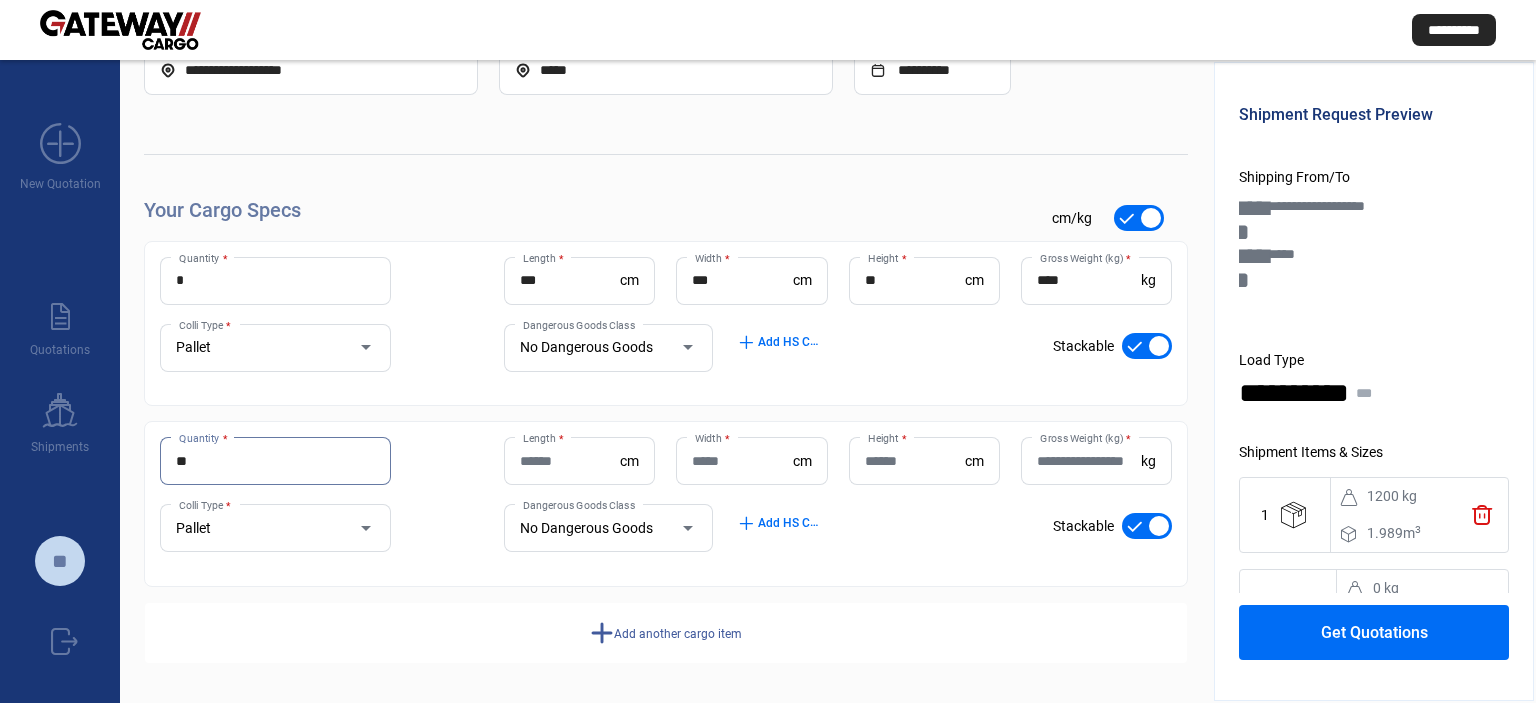 type on "*" 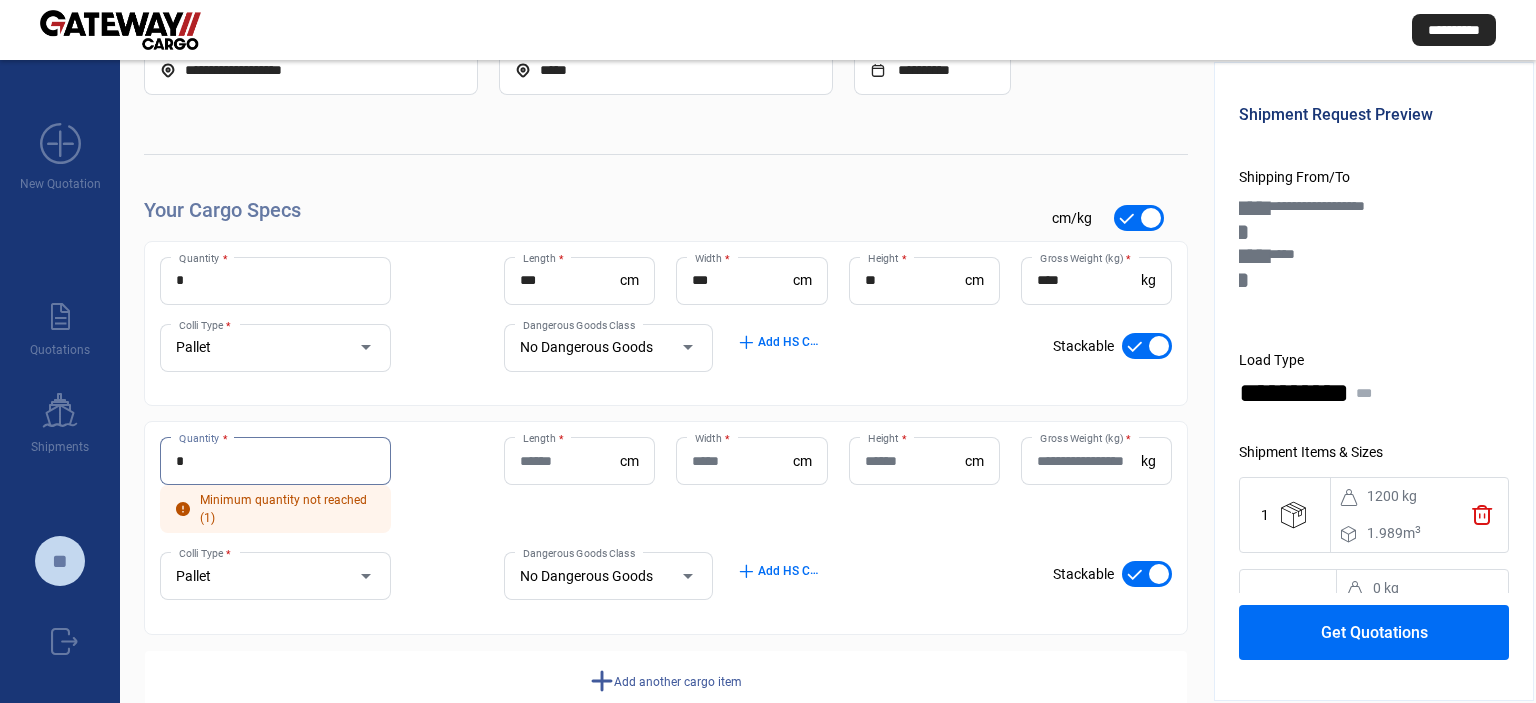 type on "*" 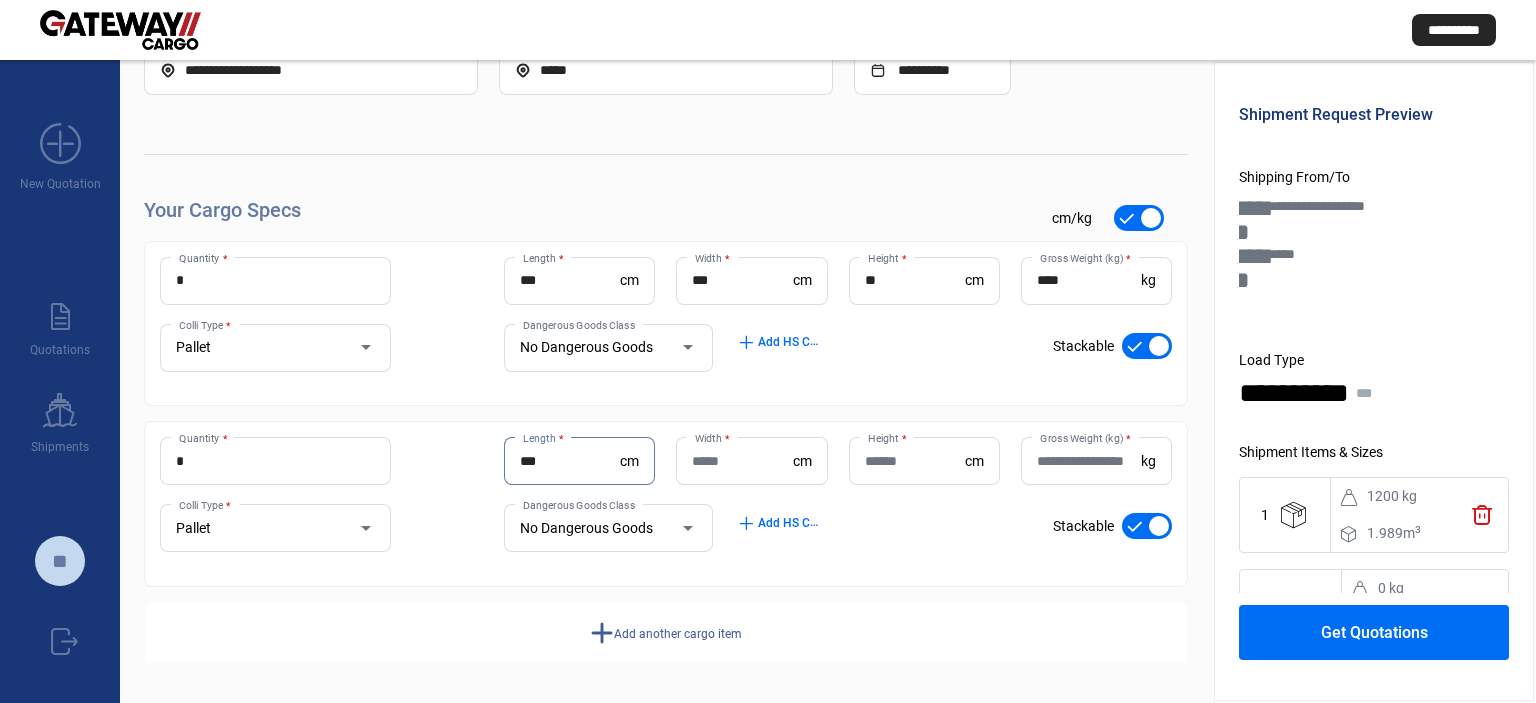 type on "***" 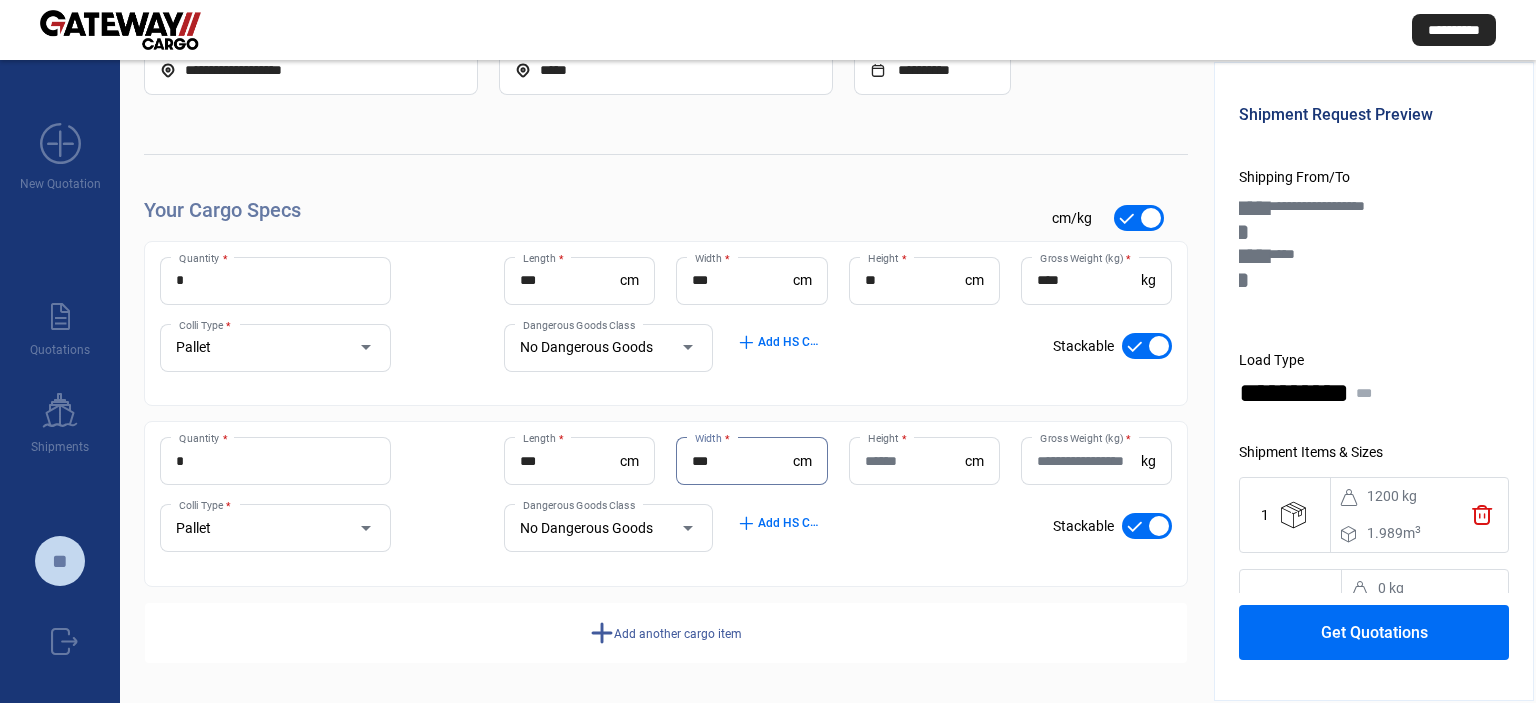 type on "***" 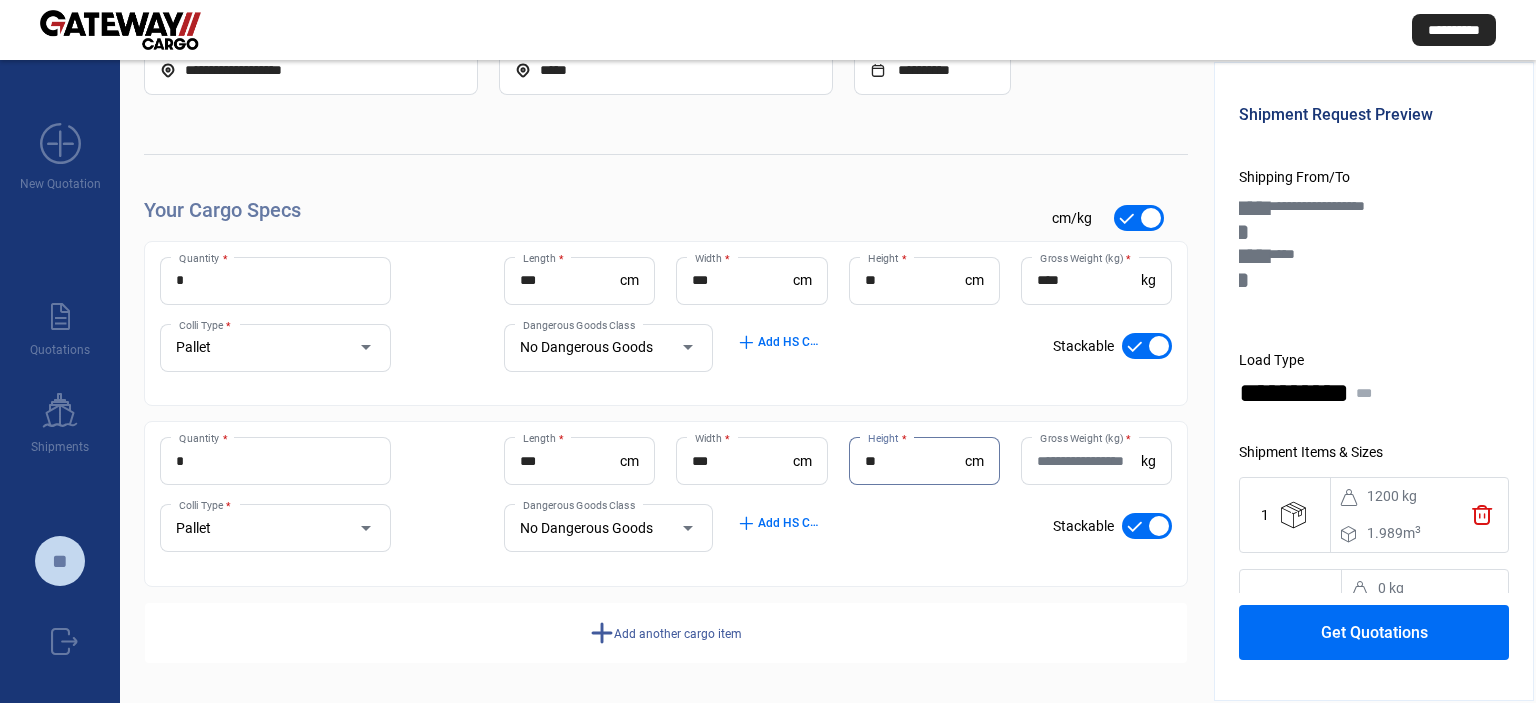 type on "**" 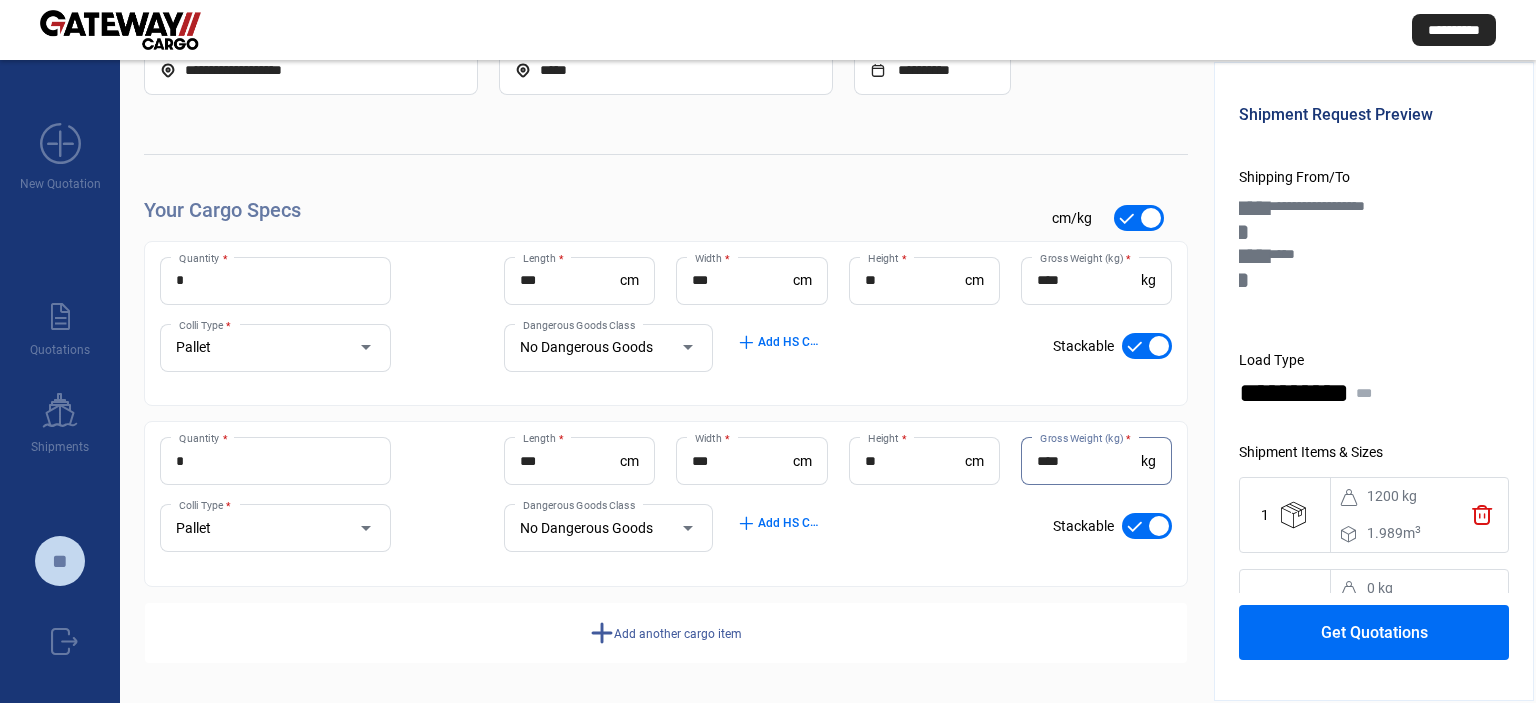 type on "****" 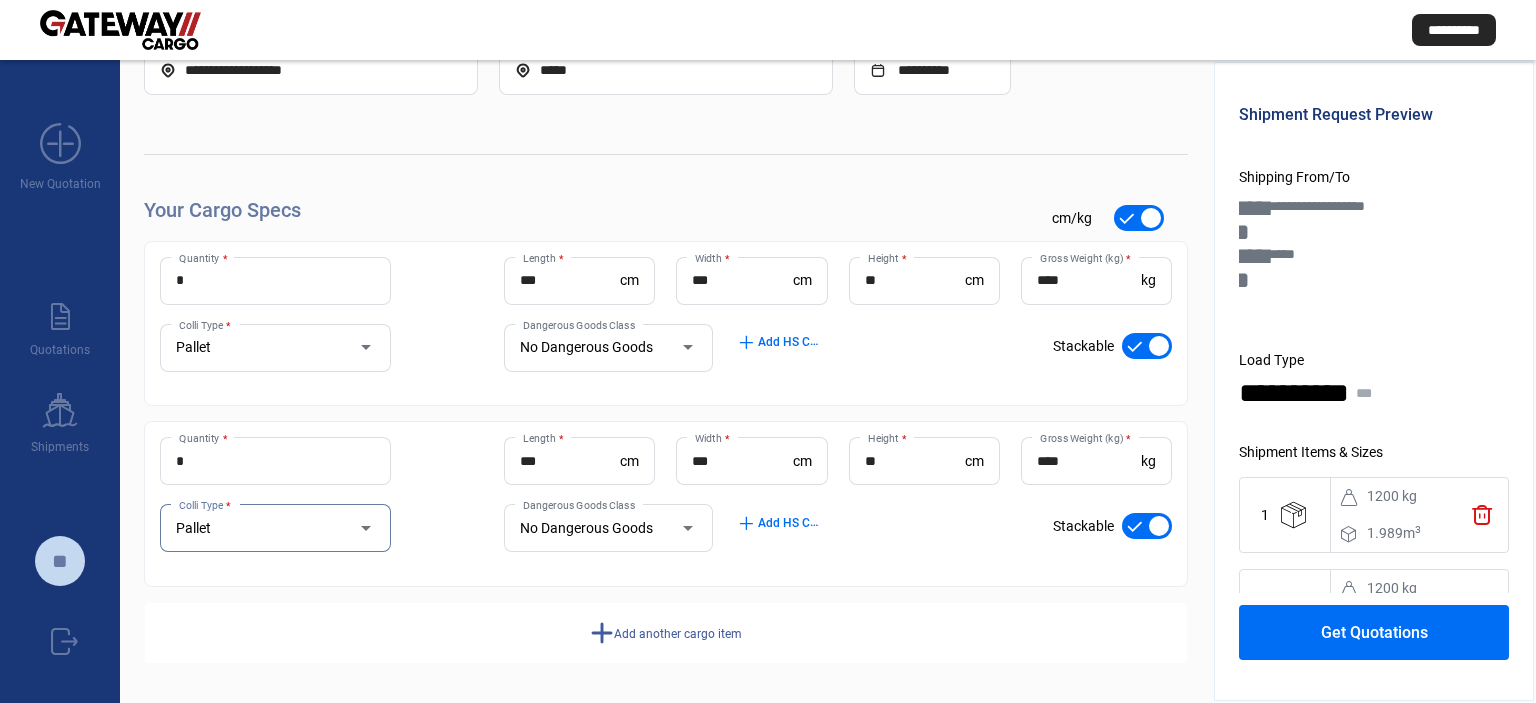 scroll, scrollTop: 67, scrollLeft: 0, axis: vertical 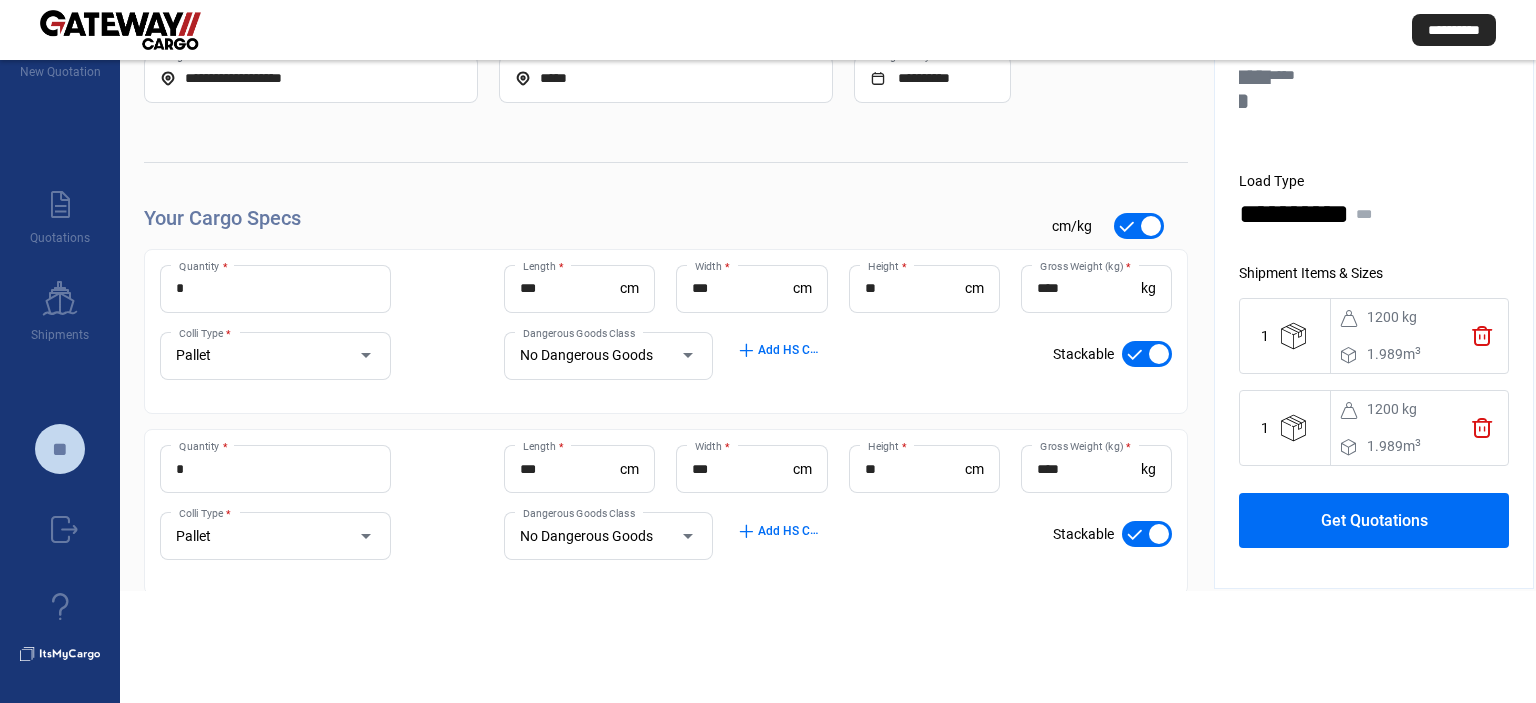 click on "Get Quotations" 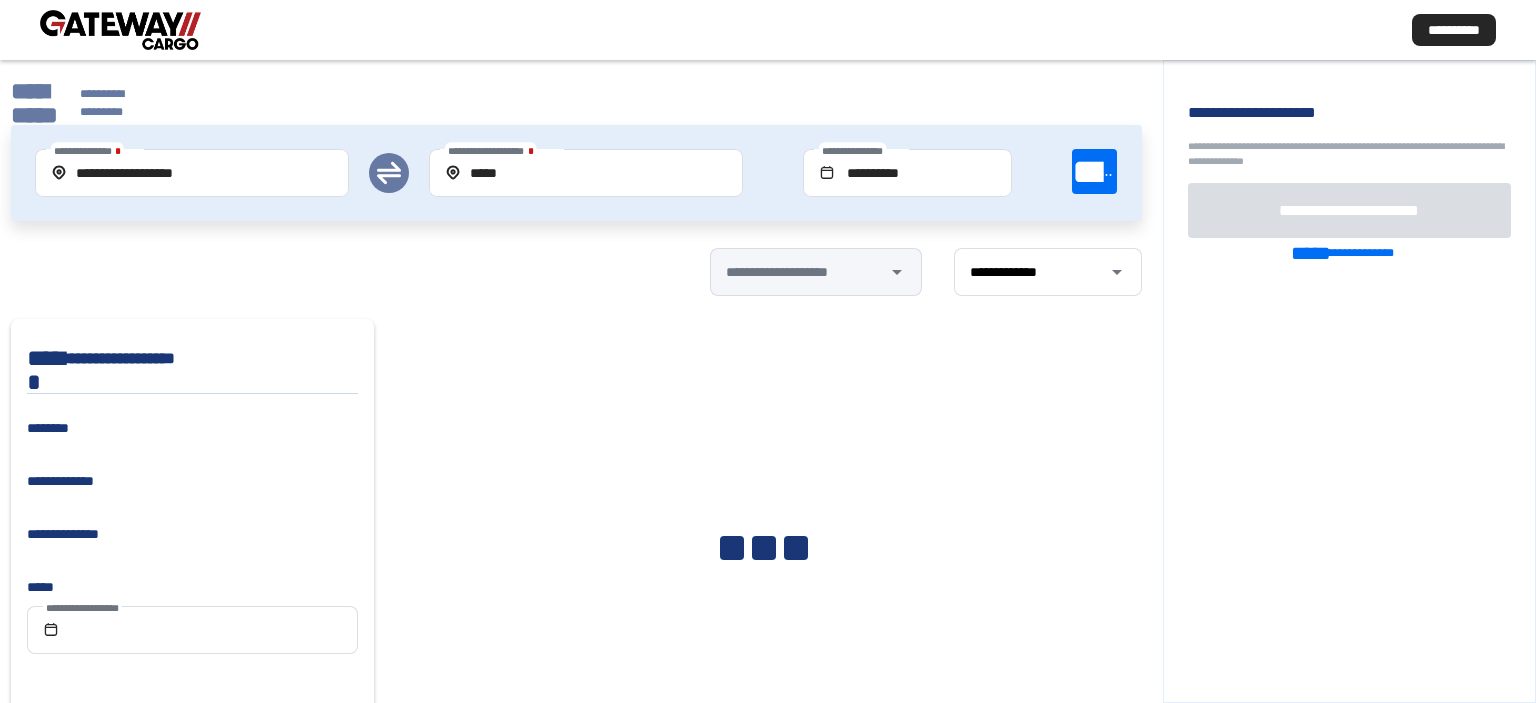 scroll, scrollTop: 152, scrollLeft: 0, axis: vertical 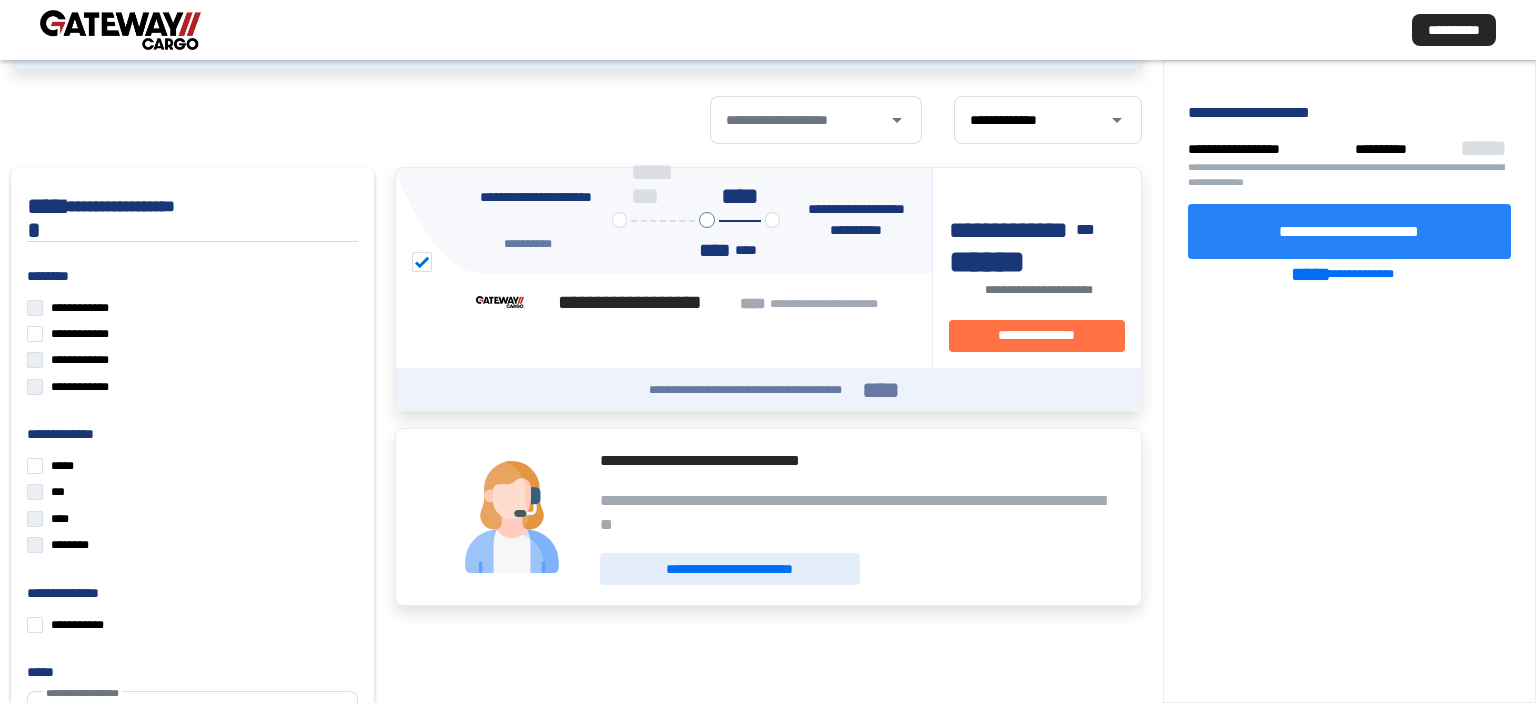 type 